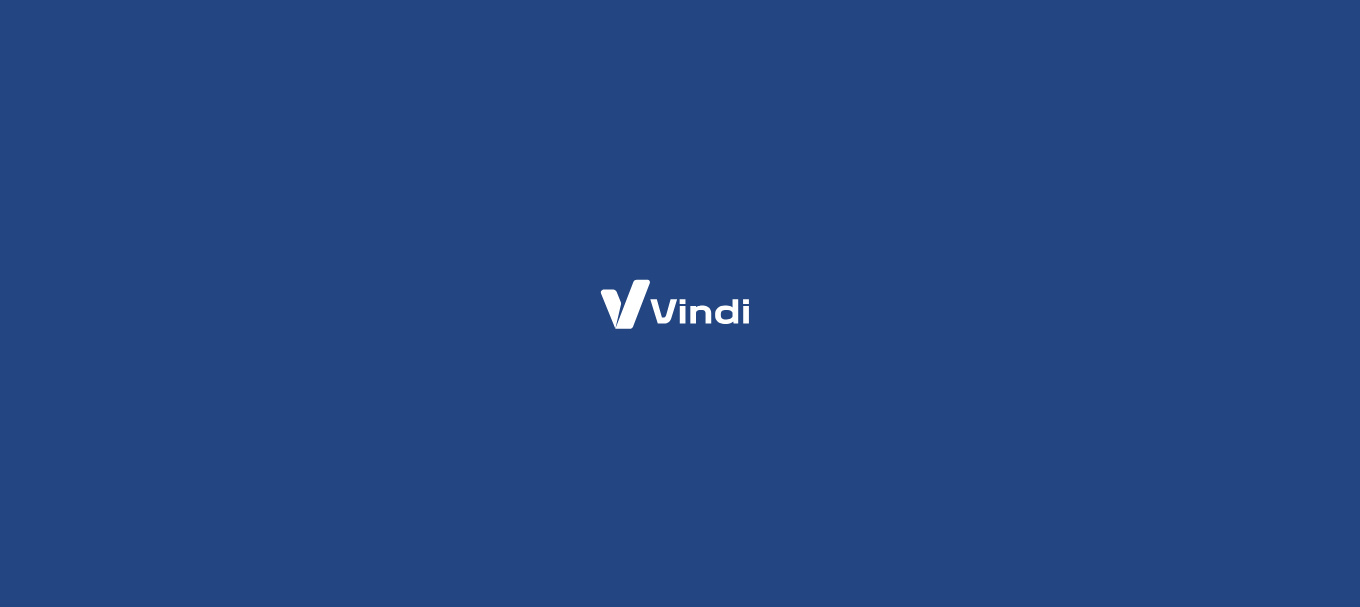 scroll, scrollTop: 0, scrollLeft: 0, axis: both 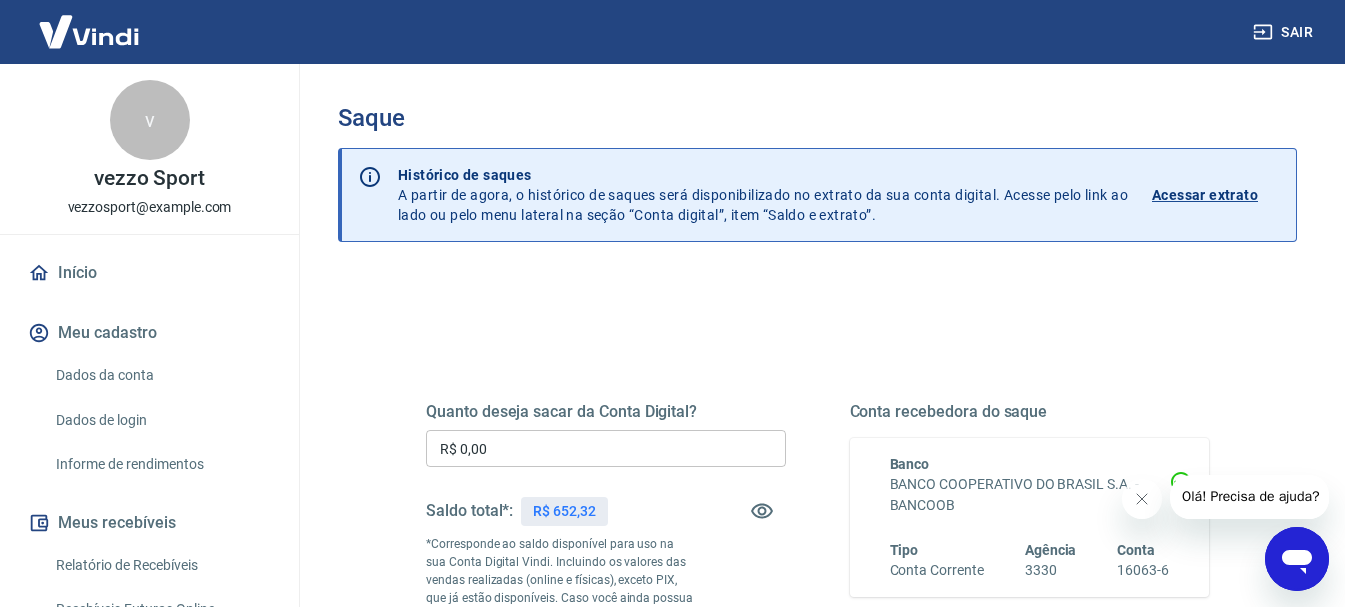 click on "Início" at bounding box center (149, 273) 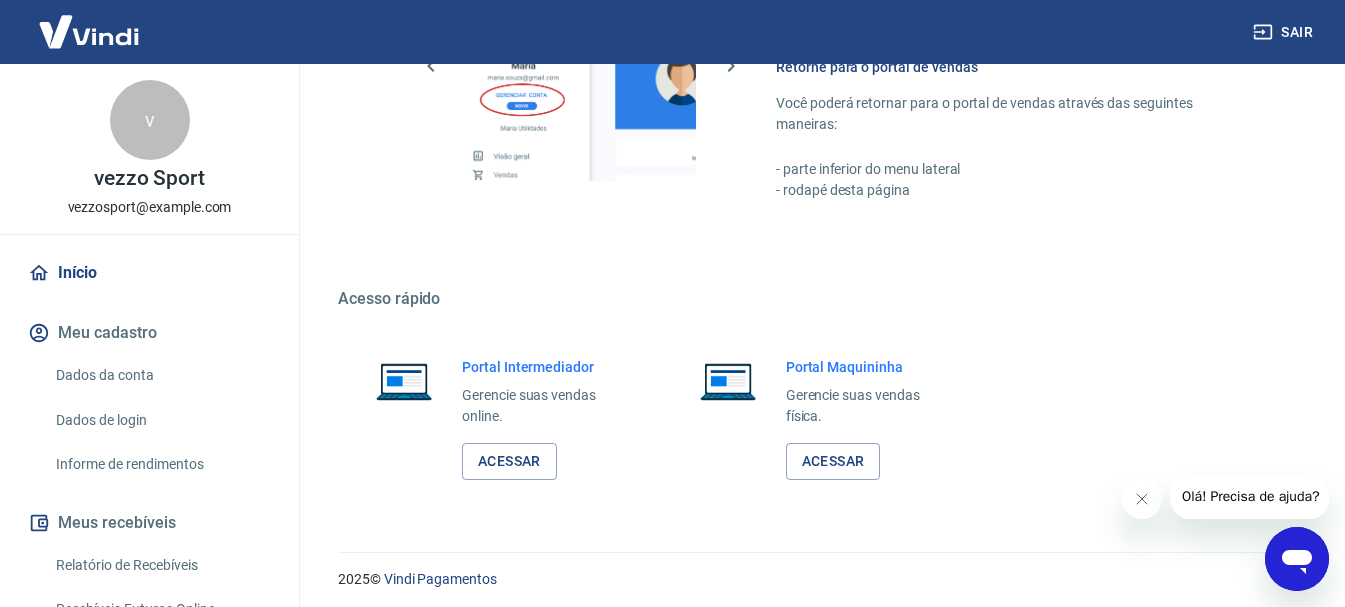 scroll, scrollTop: 1034, scrollLeft: 0, axis: vertical 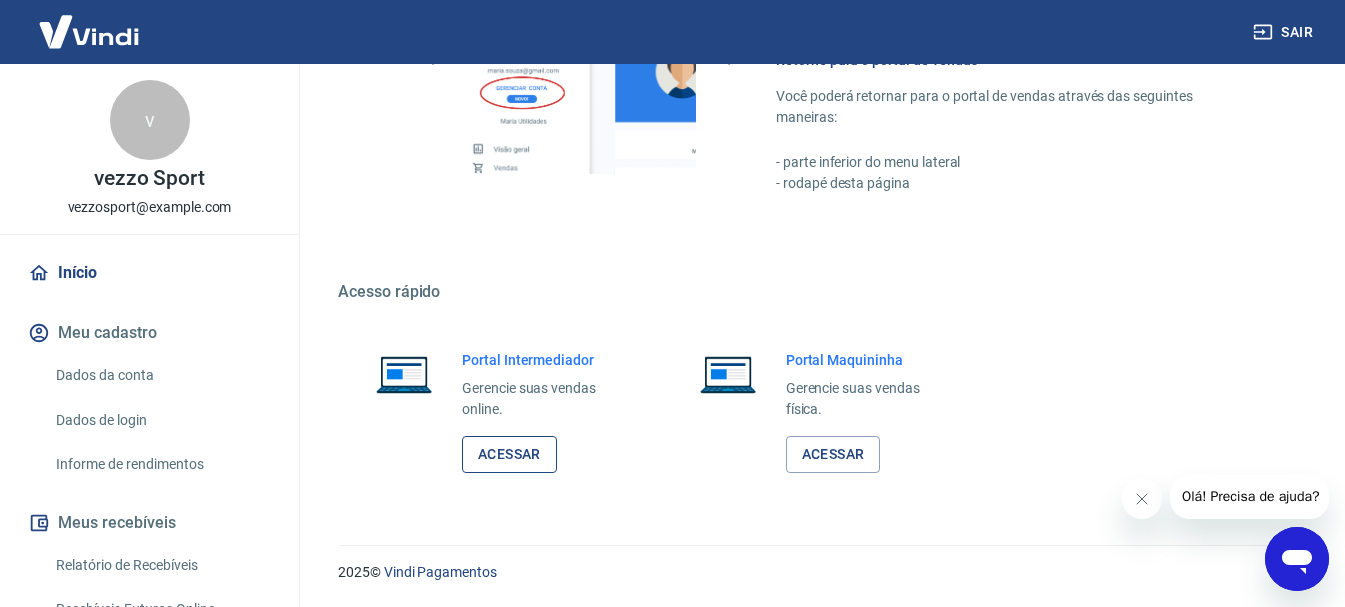 click on "Acessar" at bounding box center [509, 454] 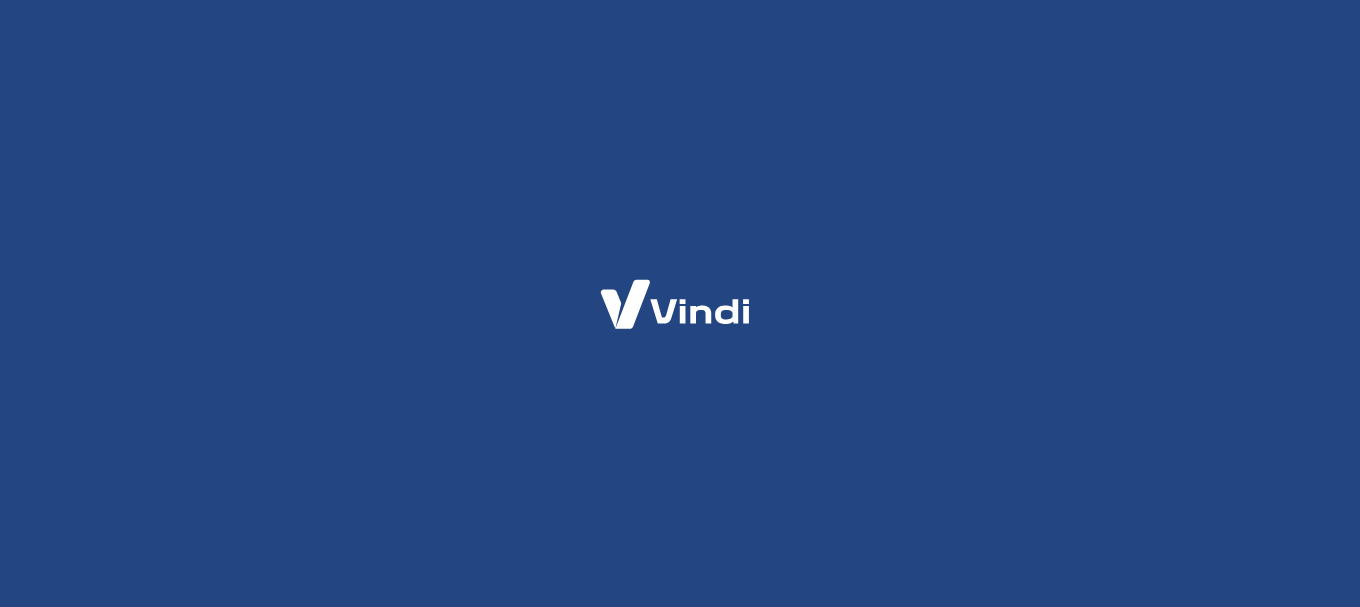 scroll, scrollTop: 0, scrollLeft: 0, axis: both 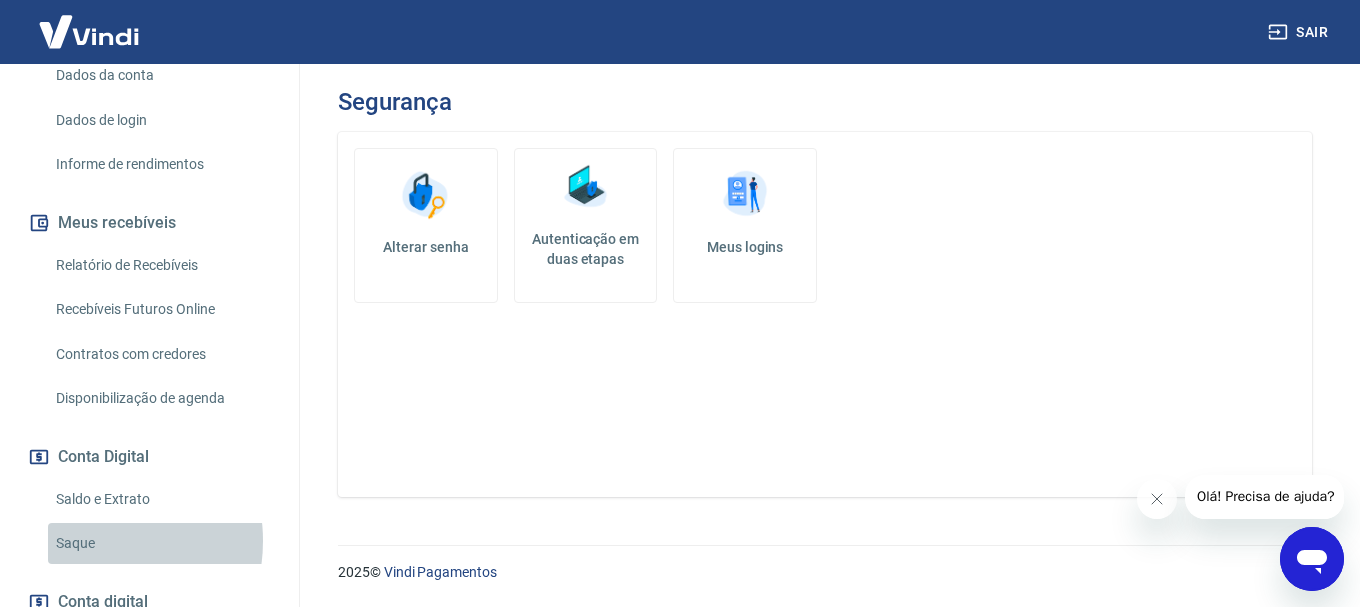 click on "Saque" at bounding box center (161, 543) 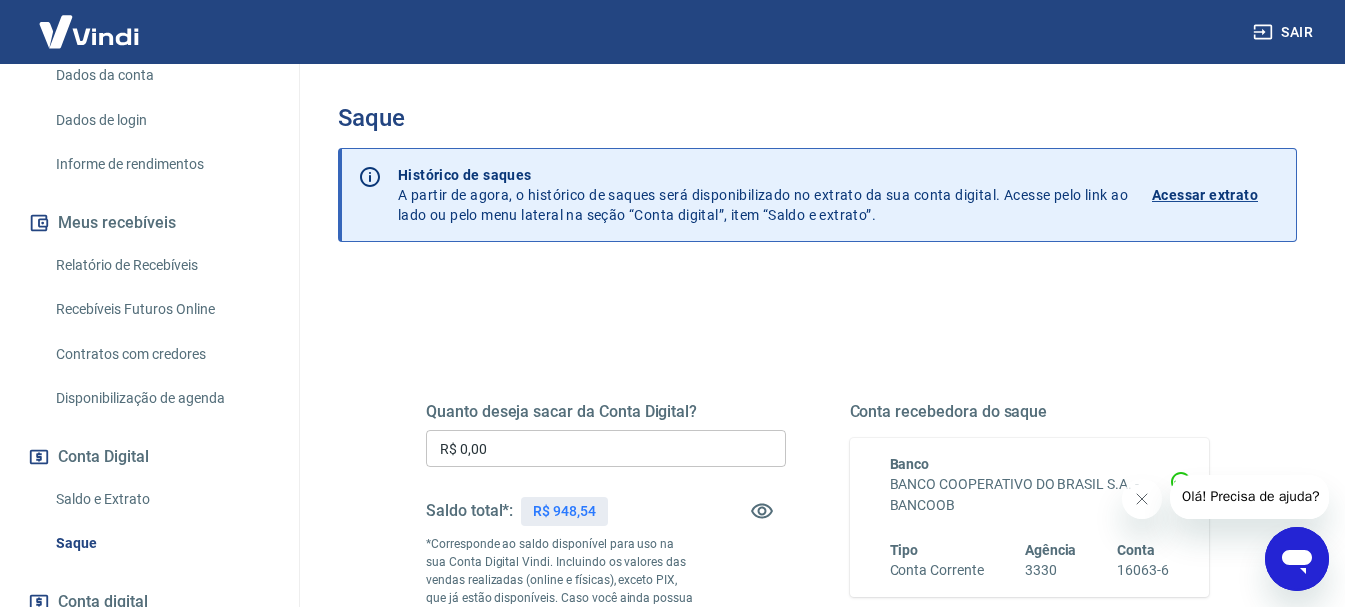 click on "R$ 0,00" at bounding box center (606, 448) 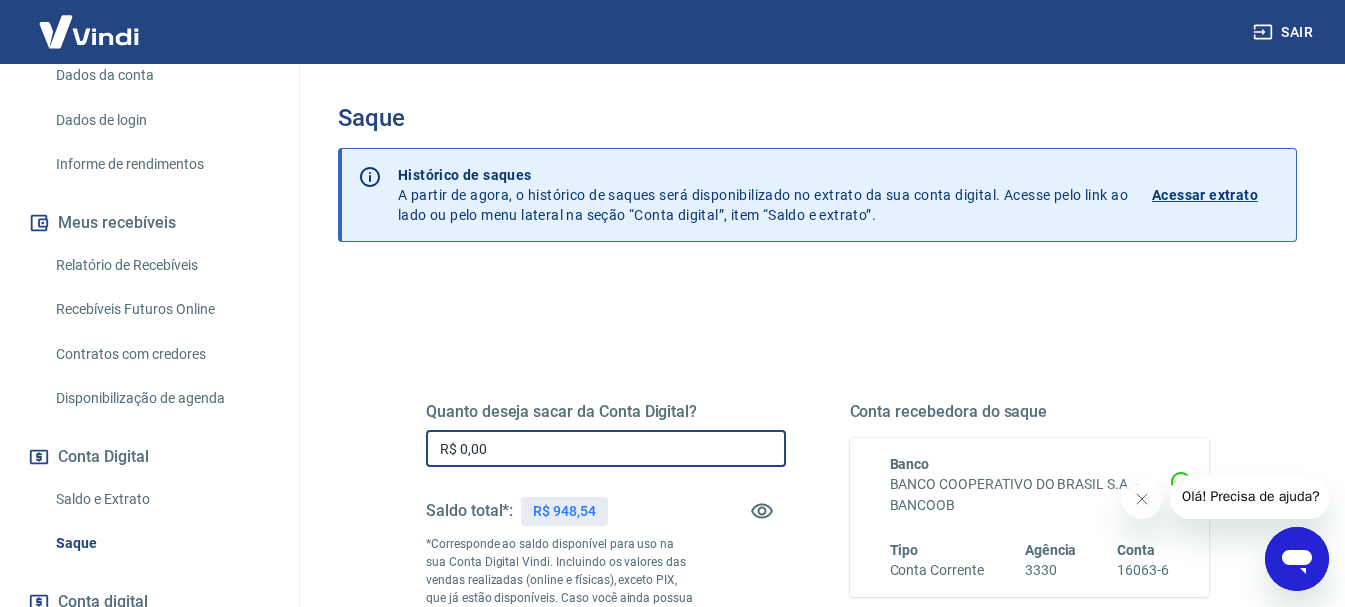 drag, startPoint x: 523, startPoint y: 456, endPoint x: 455, endPoint y: 456, distance: 68 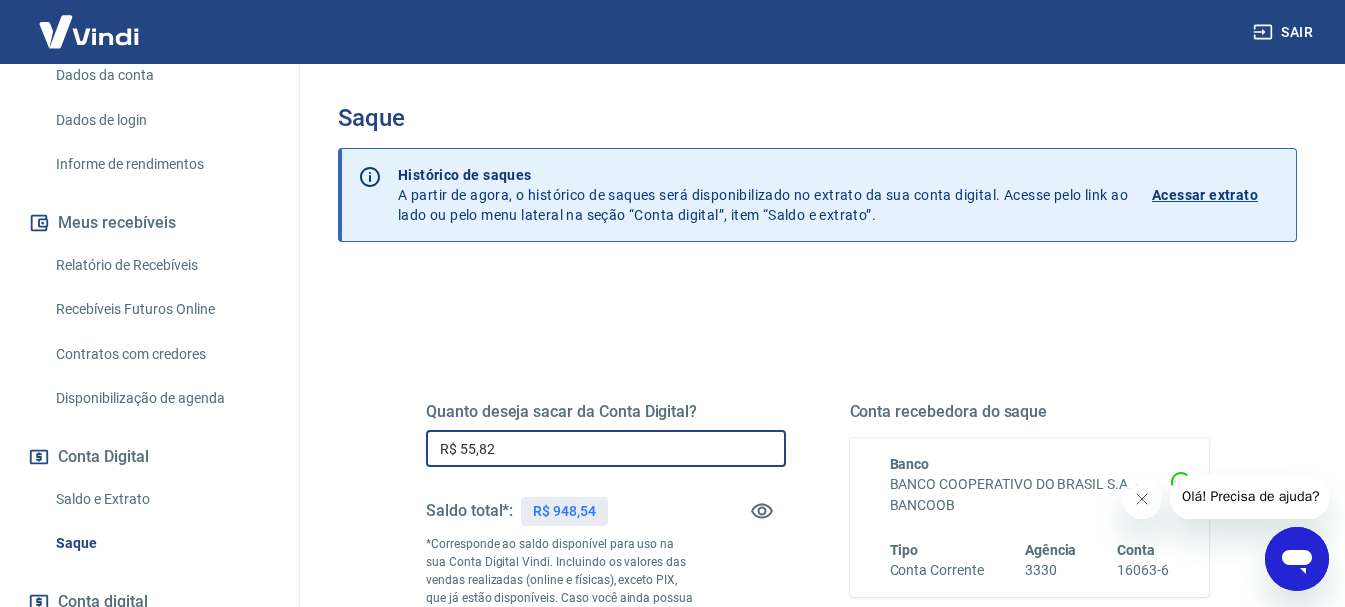 drag, startPoint x: 507, startPoint y: 450, endPoint x: 459, endPoint y: 451, distance: 48.010414 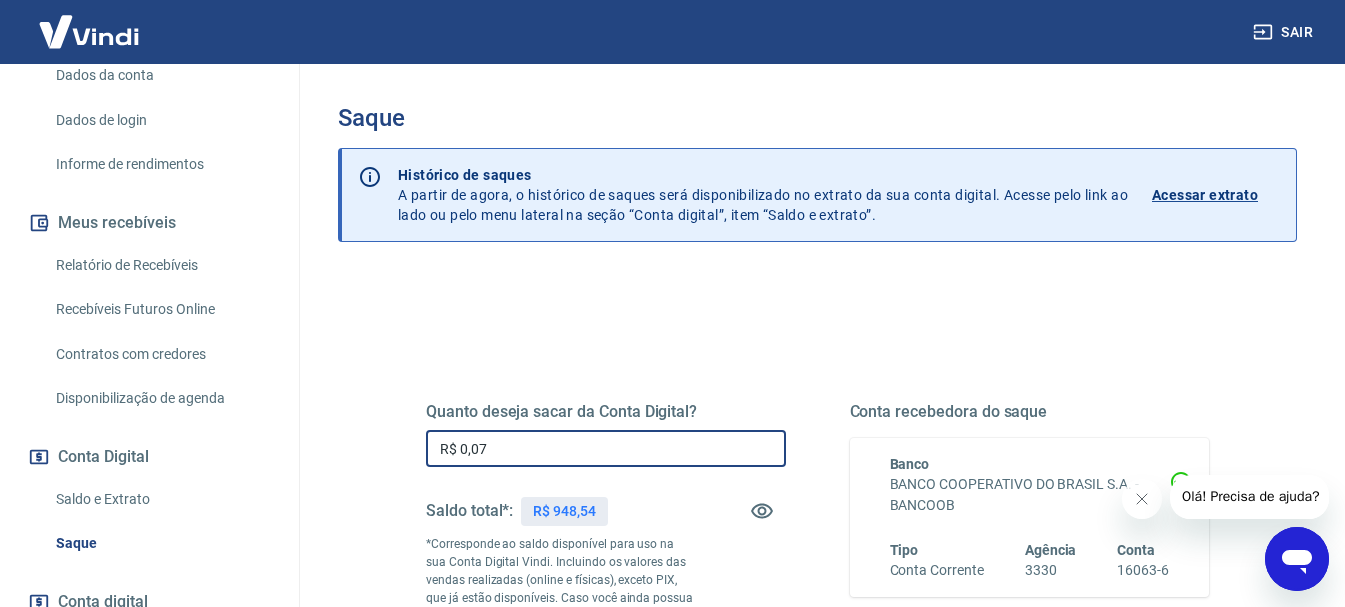 type on "R$ 0,00" 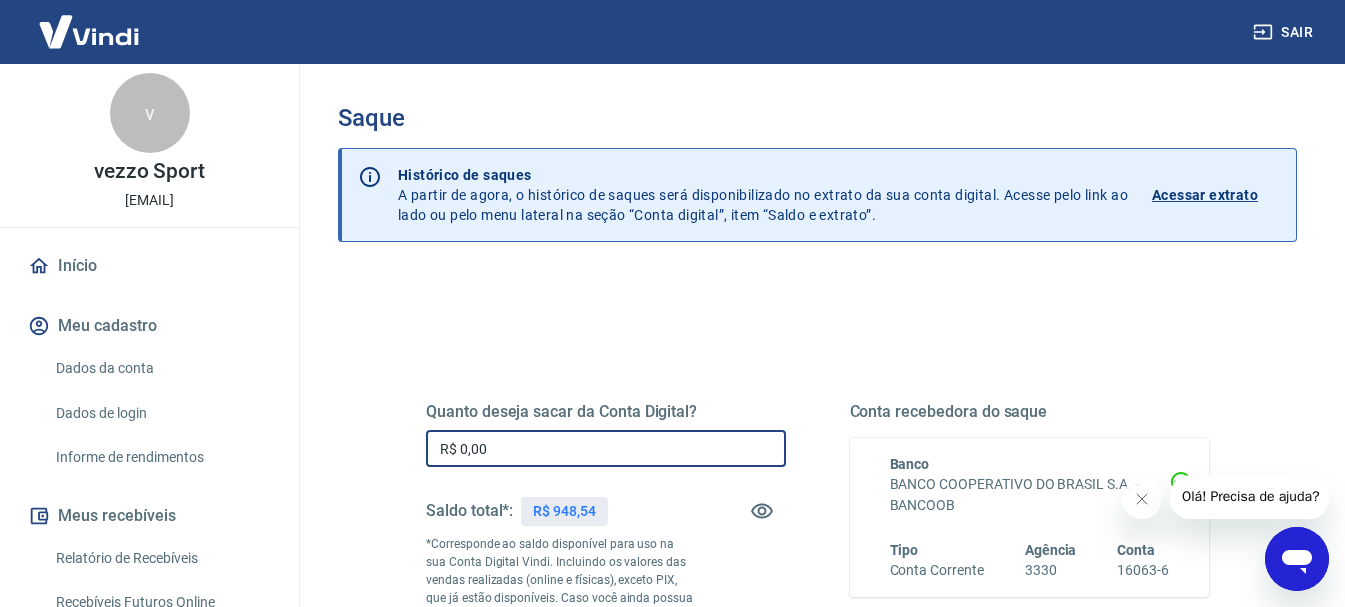 scroll, scrollTop: 0, scrollLeft: 0, axis: both 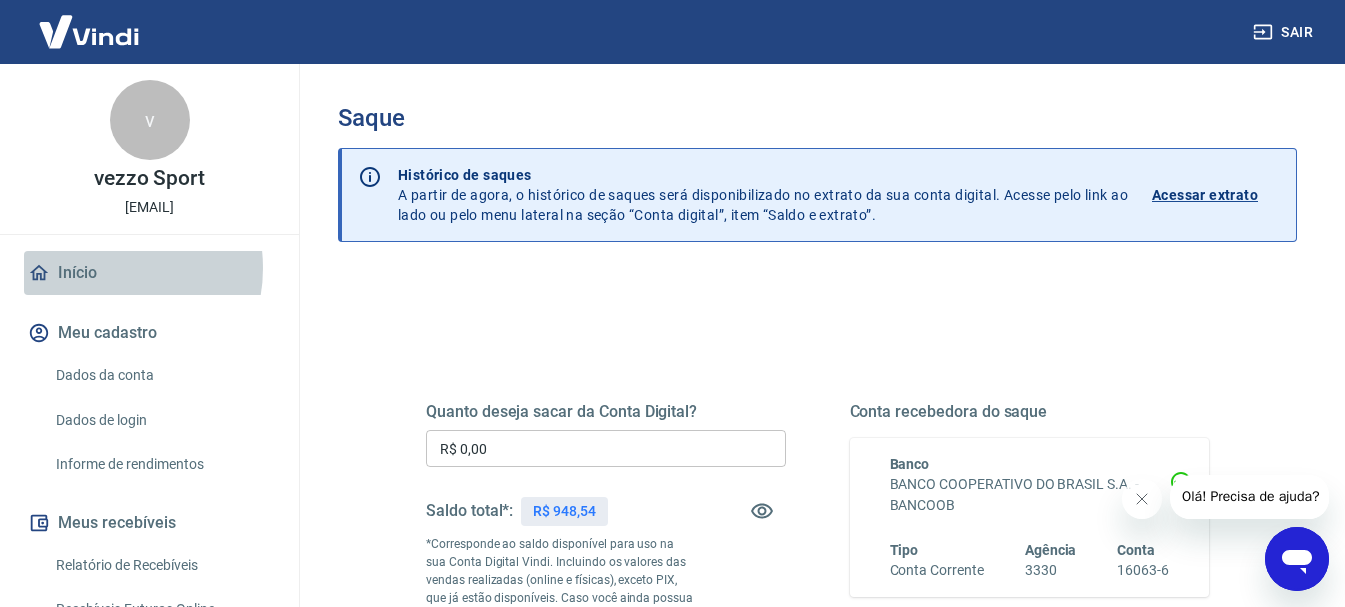 click on "Início" at bounding box center (149, 273) 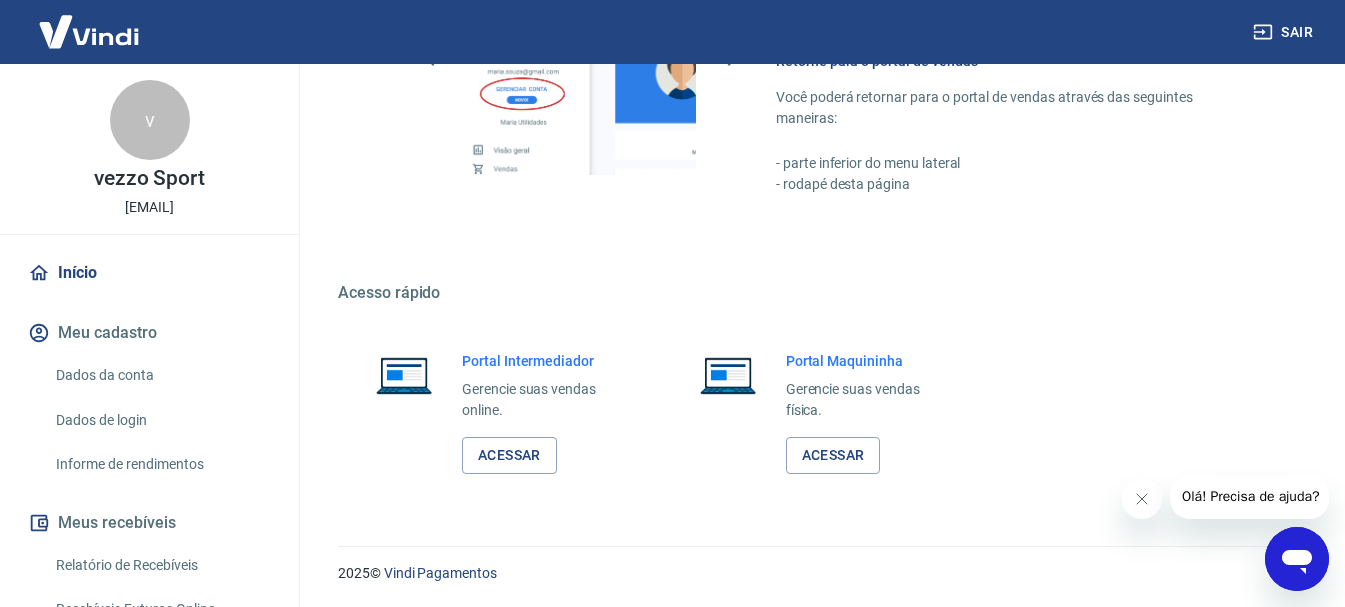 scroll, scrollTop: 1034, scrollLeft: 0, axis: vertical 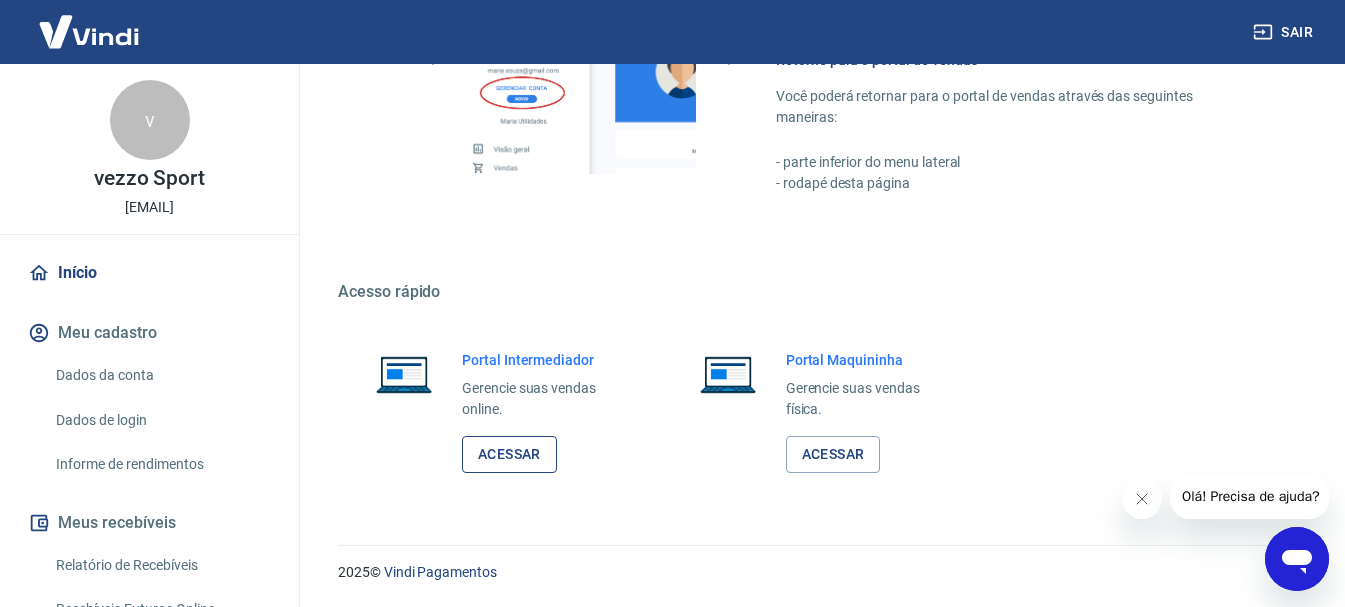 click on "Acessar" at bounding box center [509, 454] 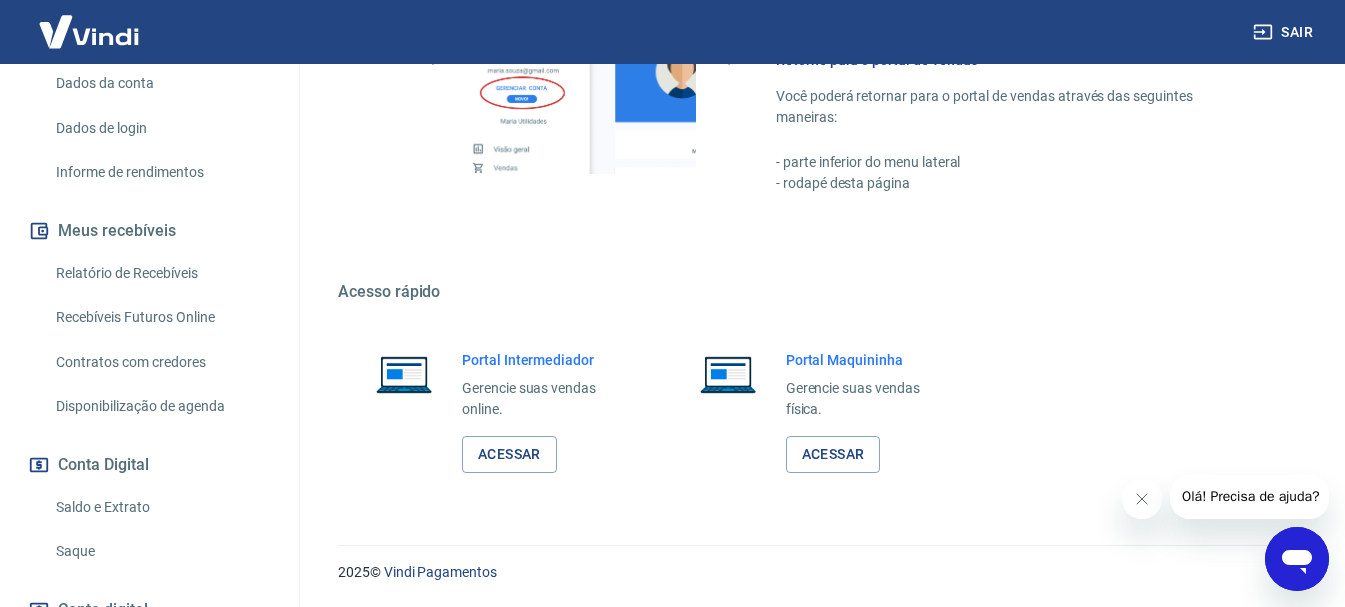 scroll, scrollTop: 300, scrollLeft: 0, axis: vertical 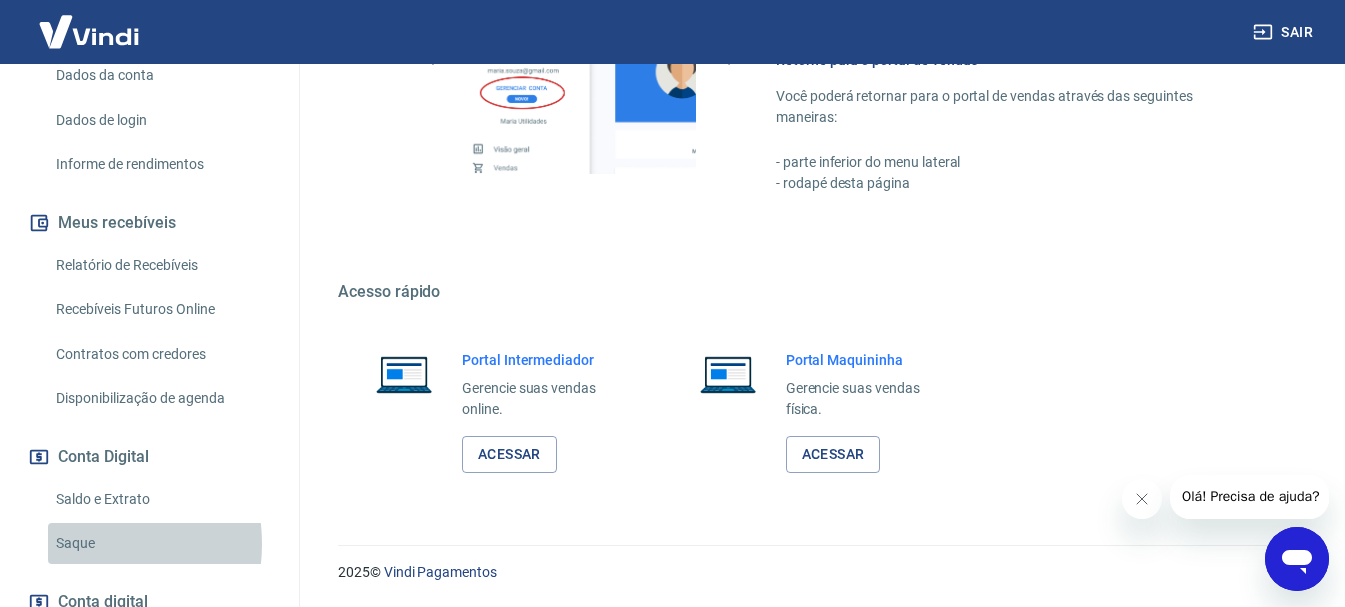 click on "Saque" at bounding box center [161, 543] 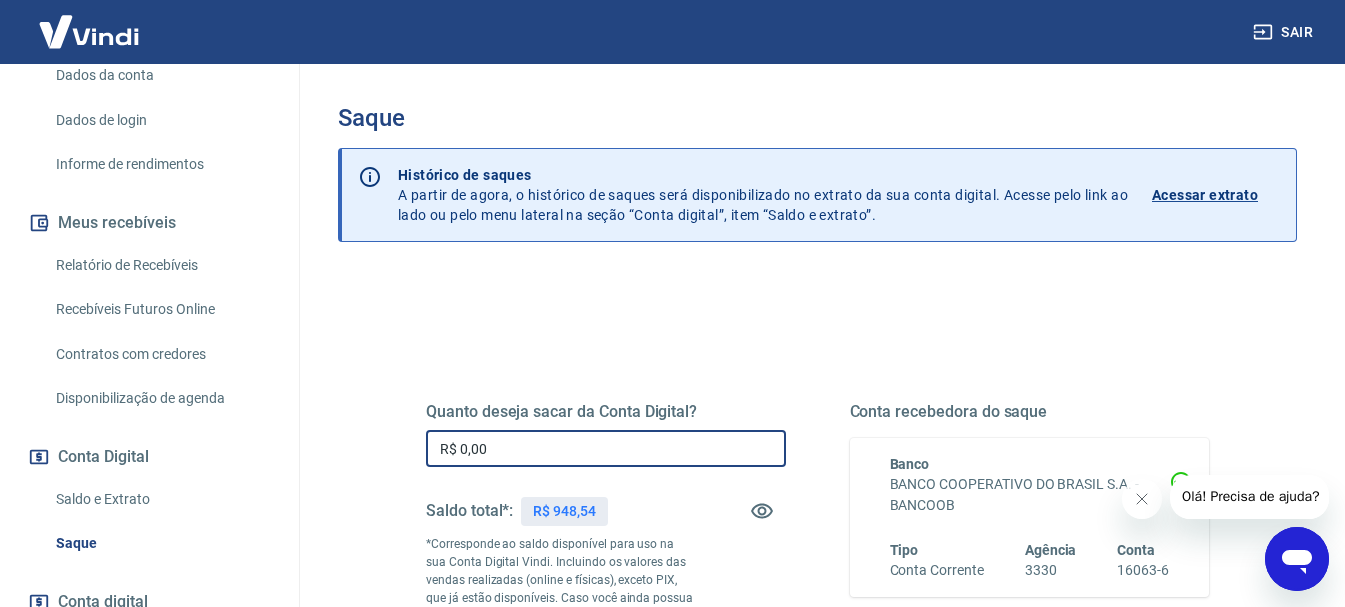 click on "R$ 0,00" at bounding box center [606, 448] 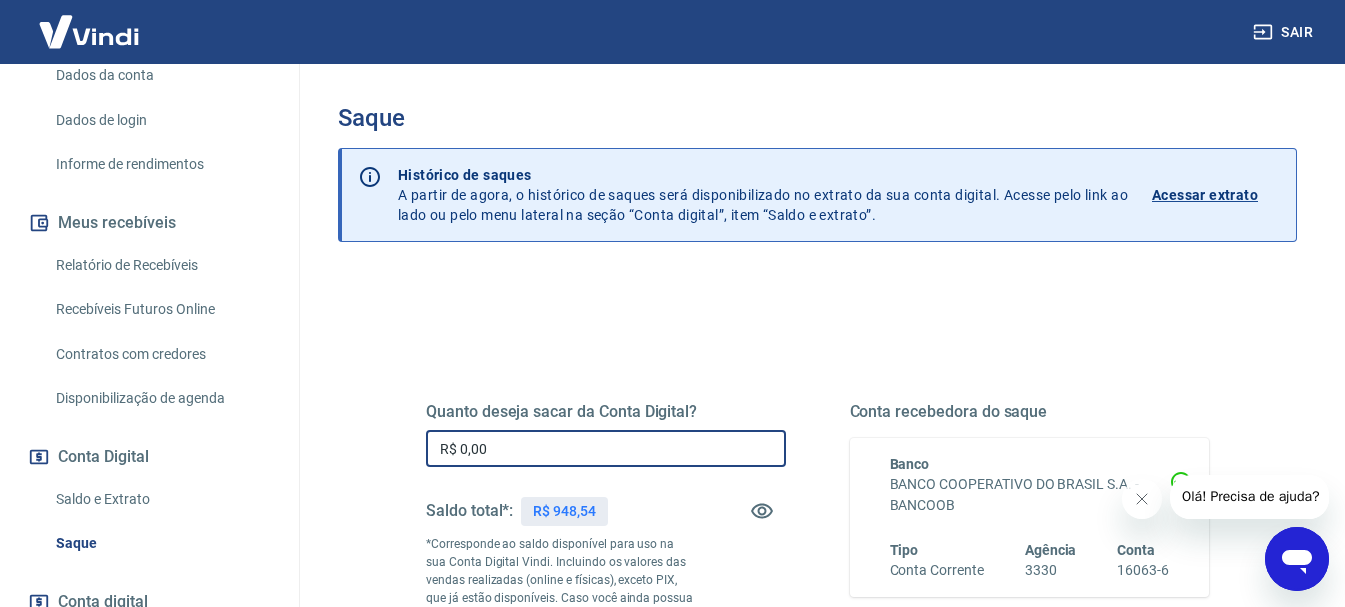 drag, startPoint x: 500, startPoint y: 449, endPoint x: 463, endPoint y: 455, distance: 37.48333 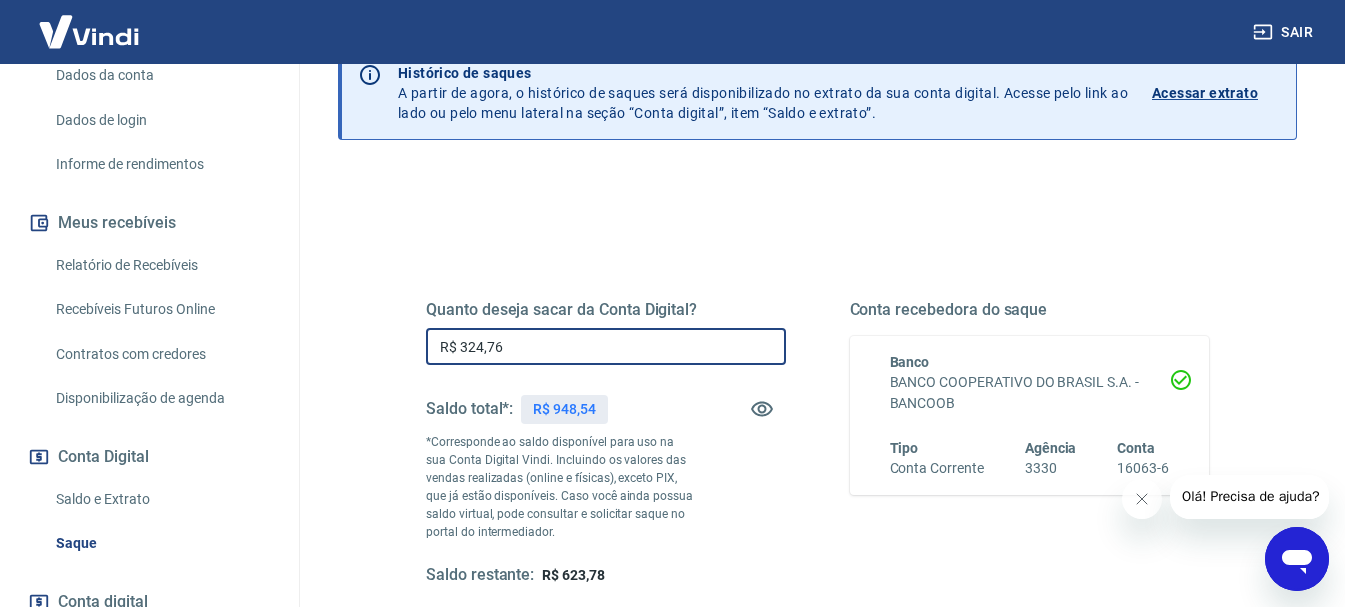 scroll, scrollTop: 200, scrollLeft: 0, axis: vertical 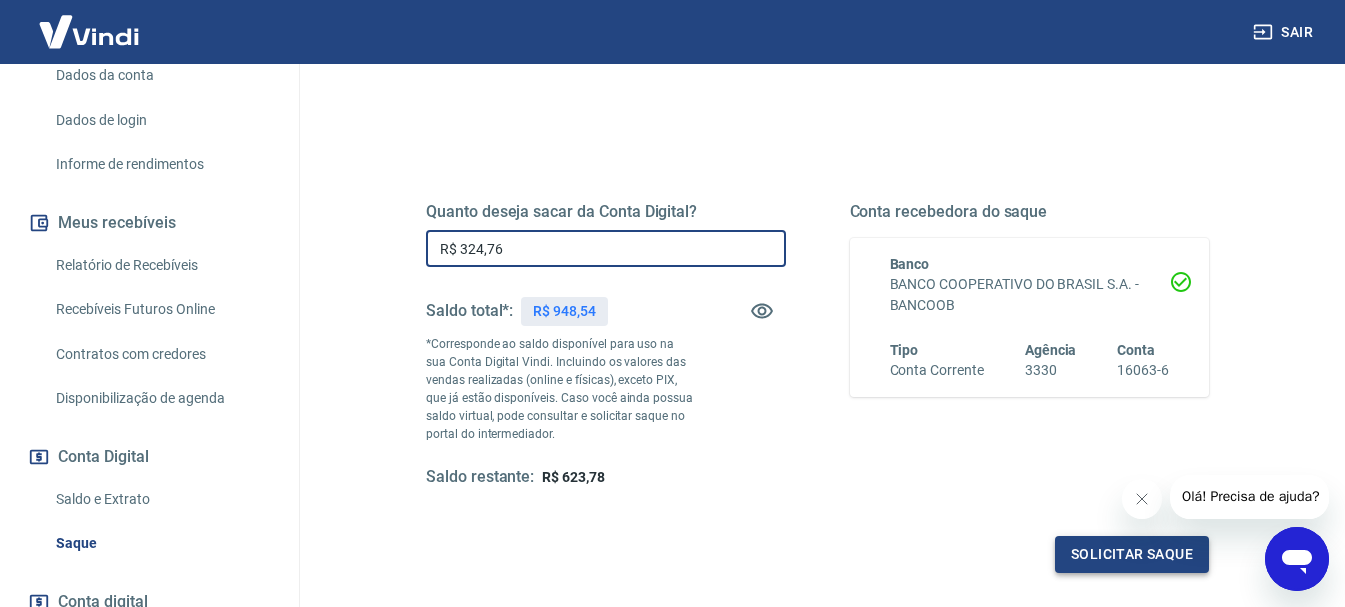 type on "R$ 324,76" 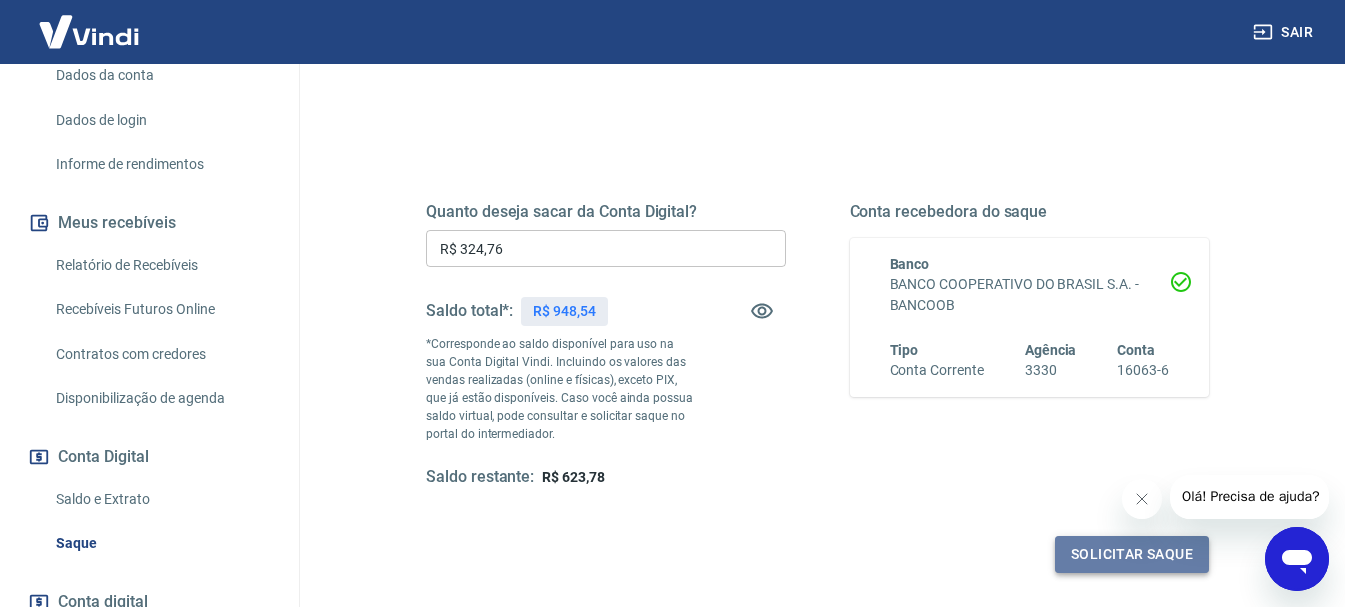 click on "Solicitar saque" at bounding box center [1132, 554] 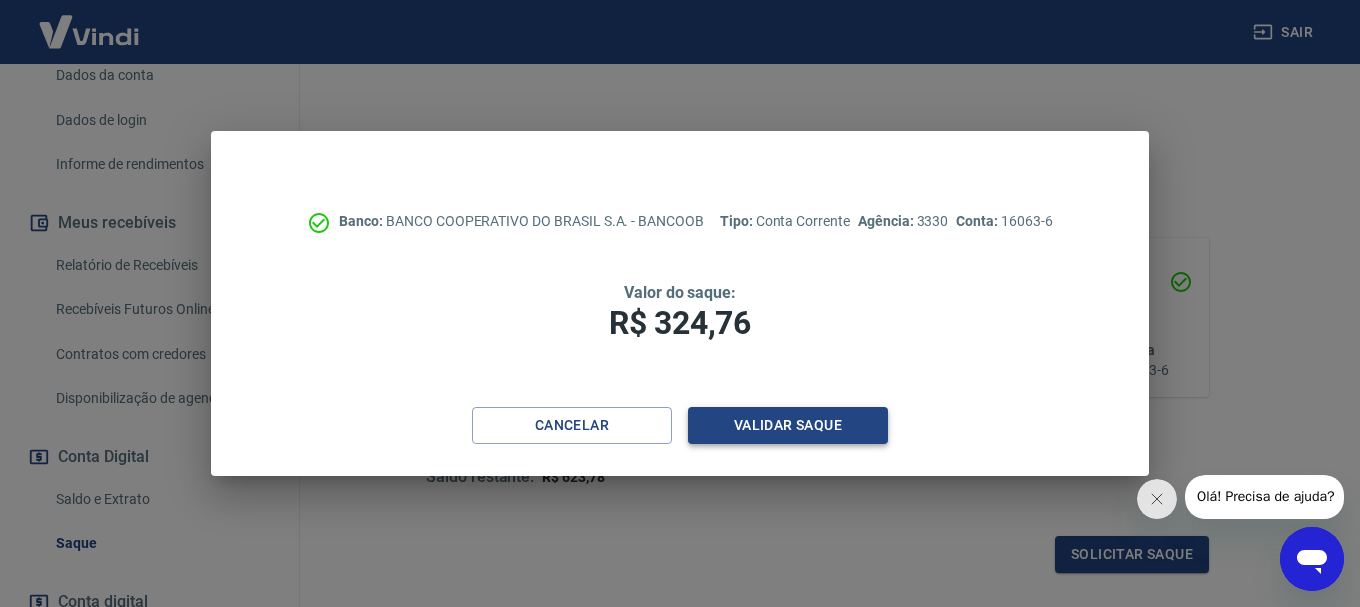 click on "Validar saque" at bounding box center [788, 425] 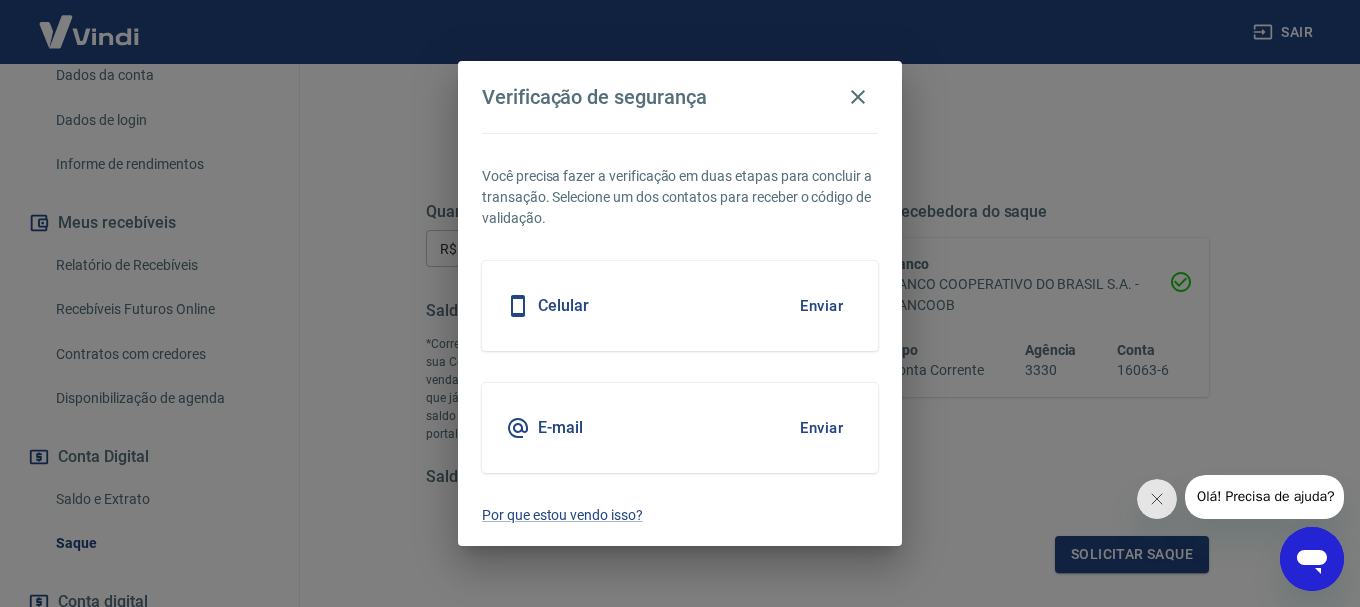 click on "Enviar" at bounding box center (821, 428) 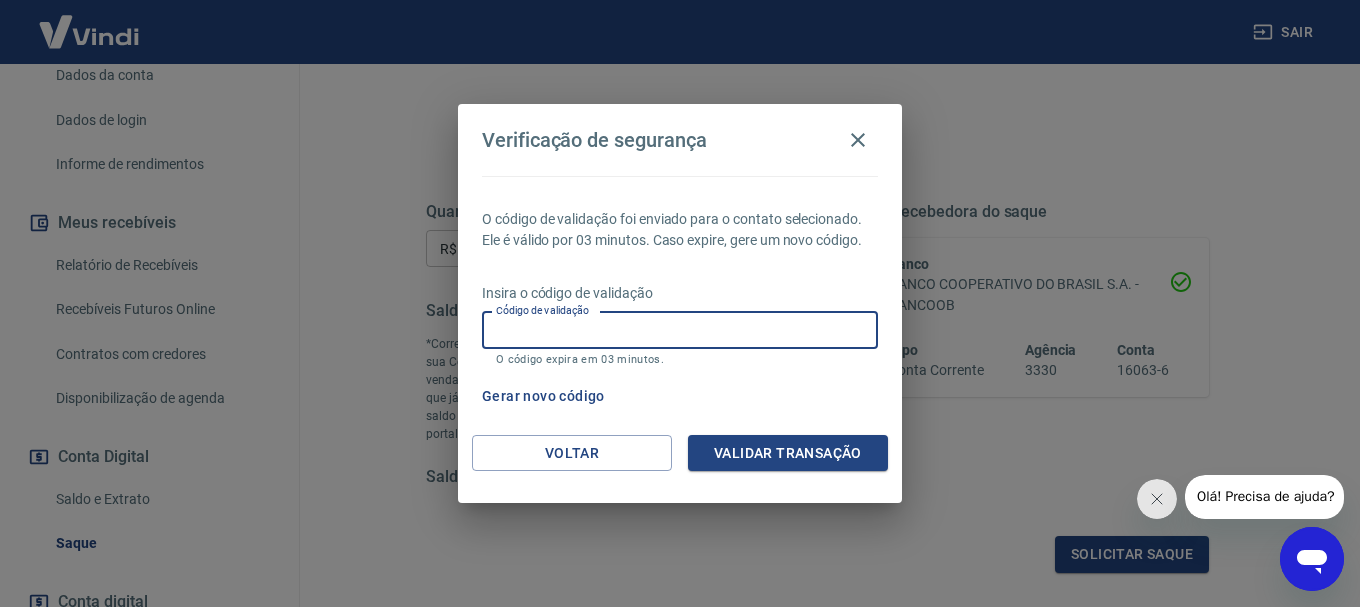 paste on "141270" 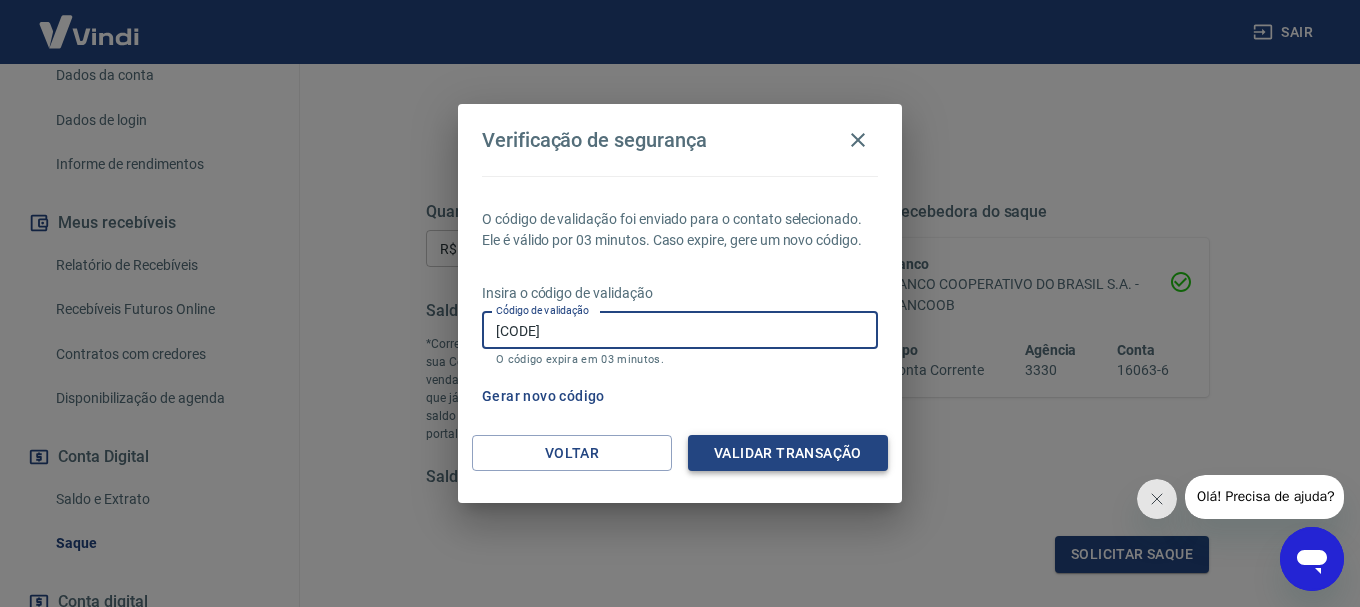 type on "141270" 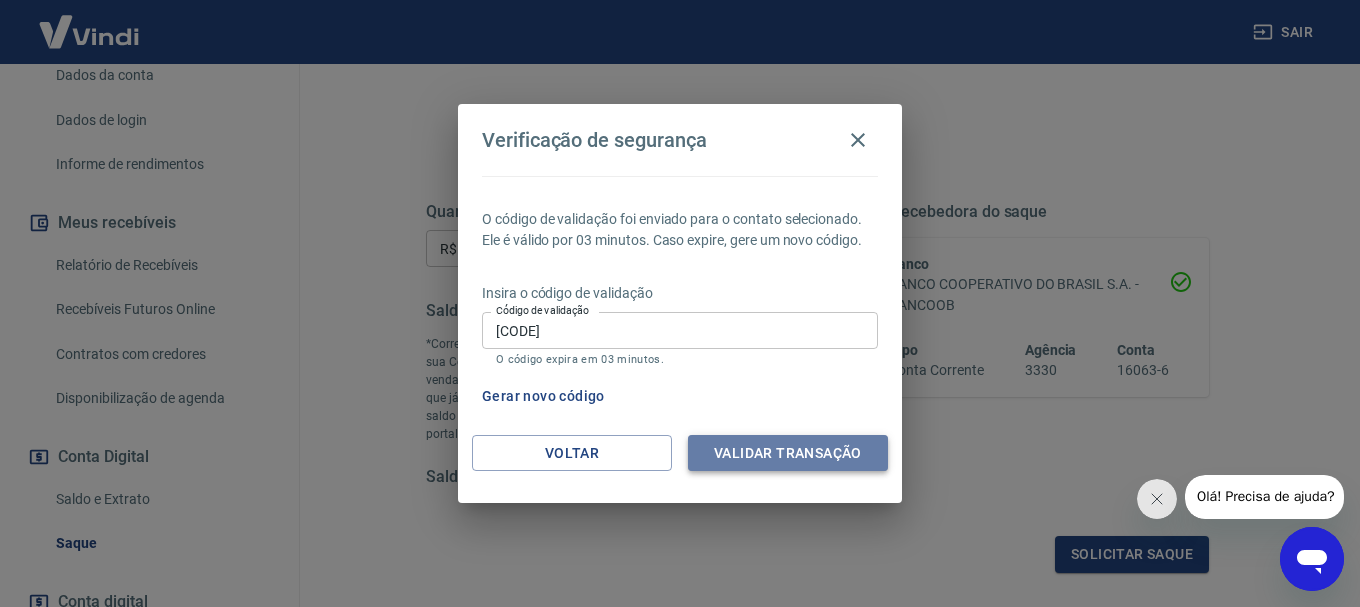 click on "Validar transação" at bounding box center (788, 453) 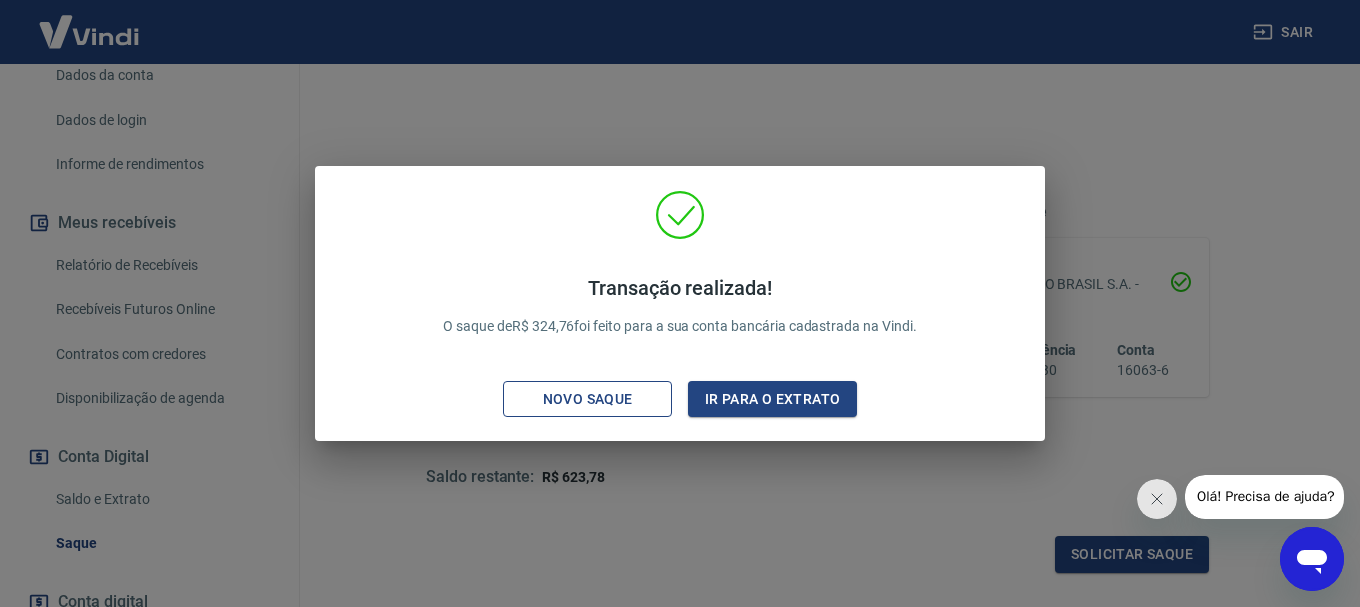 click on "Novo saque" at bounding box center (588, 399) 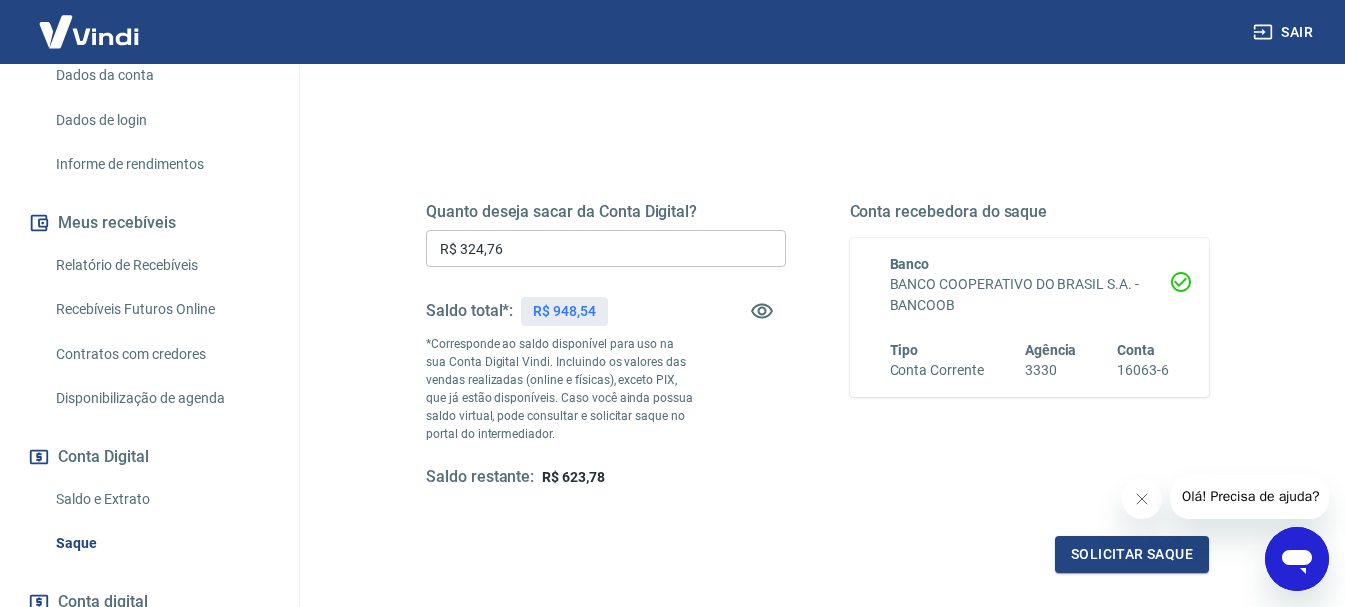 scroll, scrollTop: 0, scrollLeft: 0, axis: both 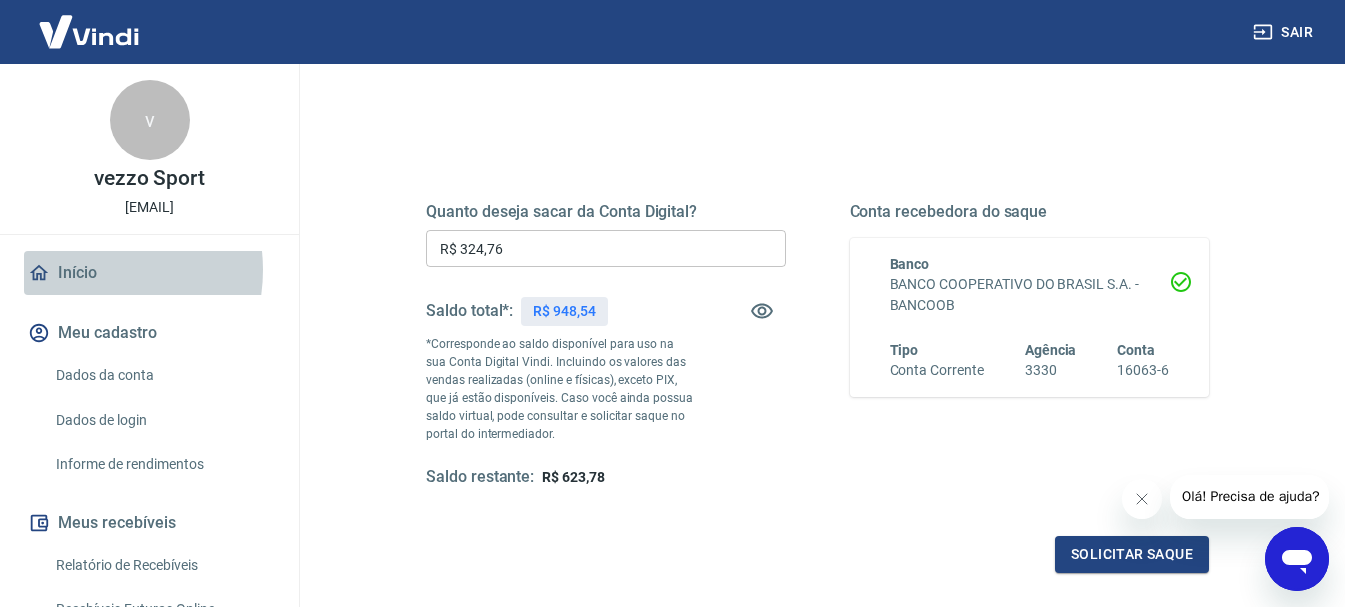 click on "Início" at bounding box center [149, 273] 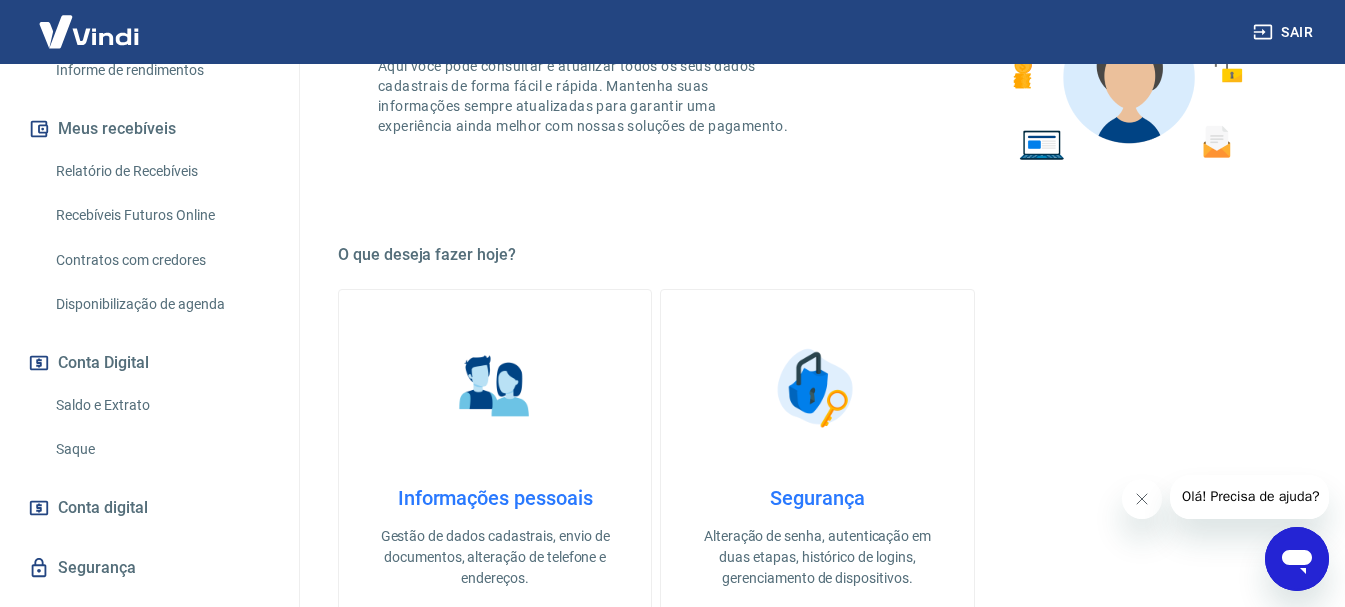 scroll, scrollTop: 400, scrollLeft: 0, axis: vertical 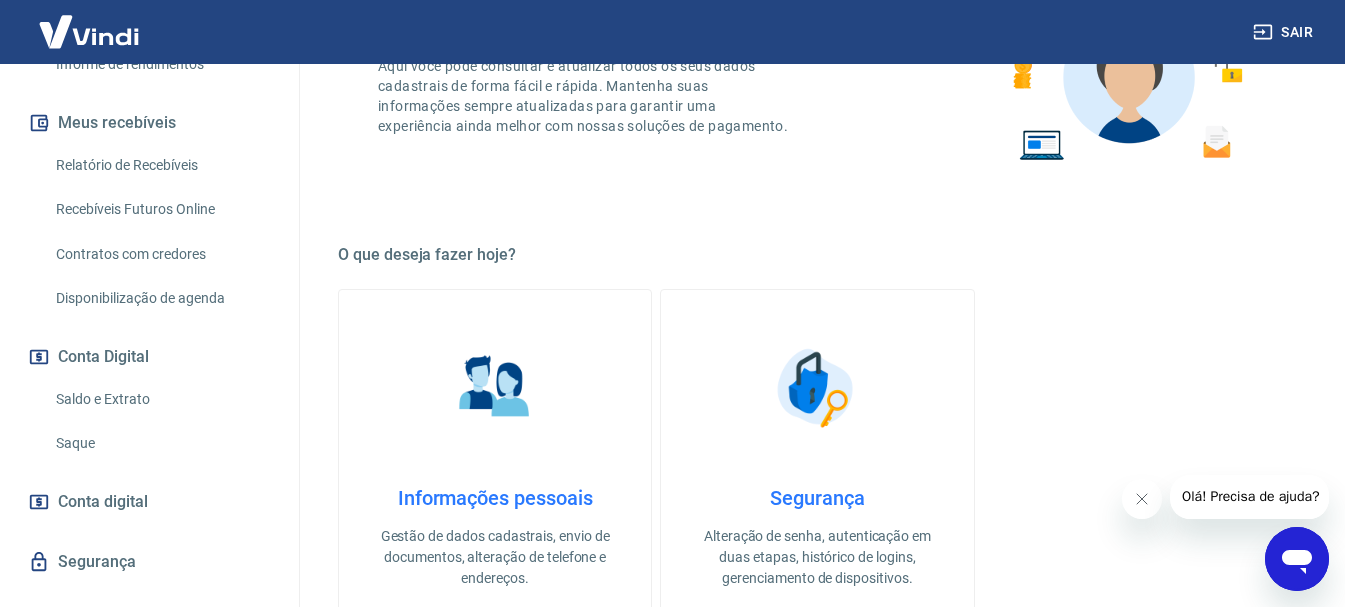click on "Saque" at bounding box center [161, 443] 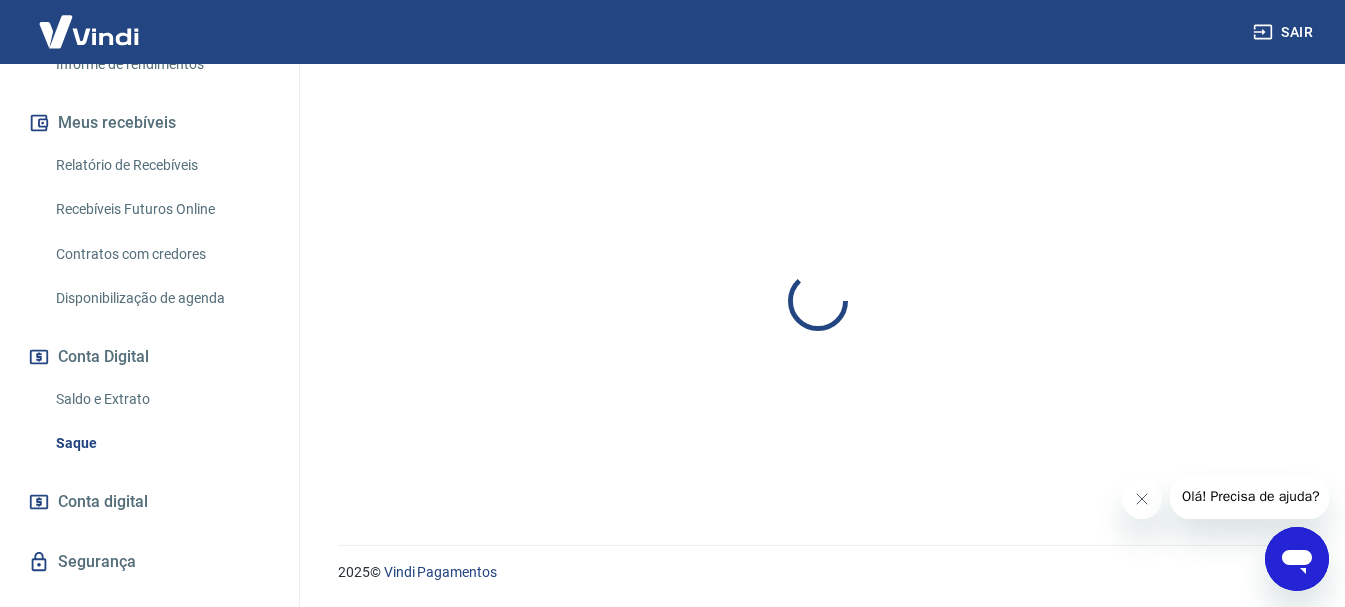 scroll, scrollTop: 0, scrollLeft: 0, axis: both 